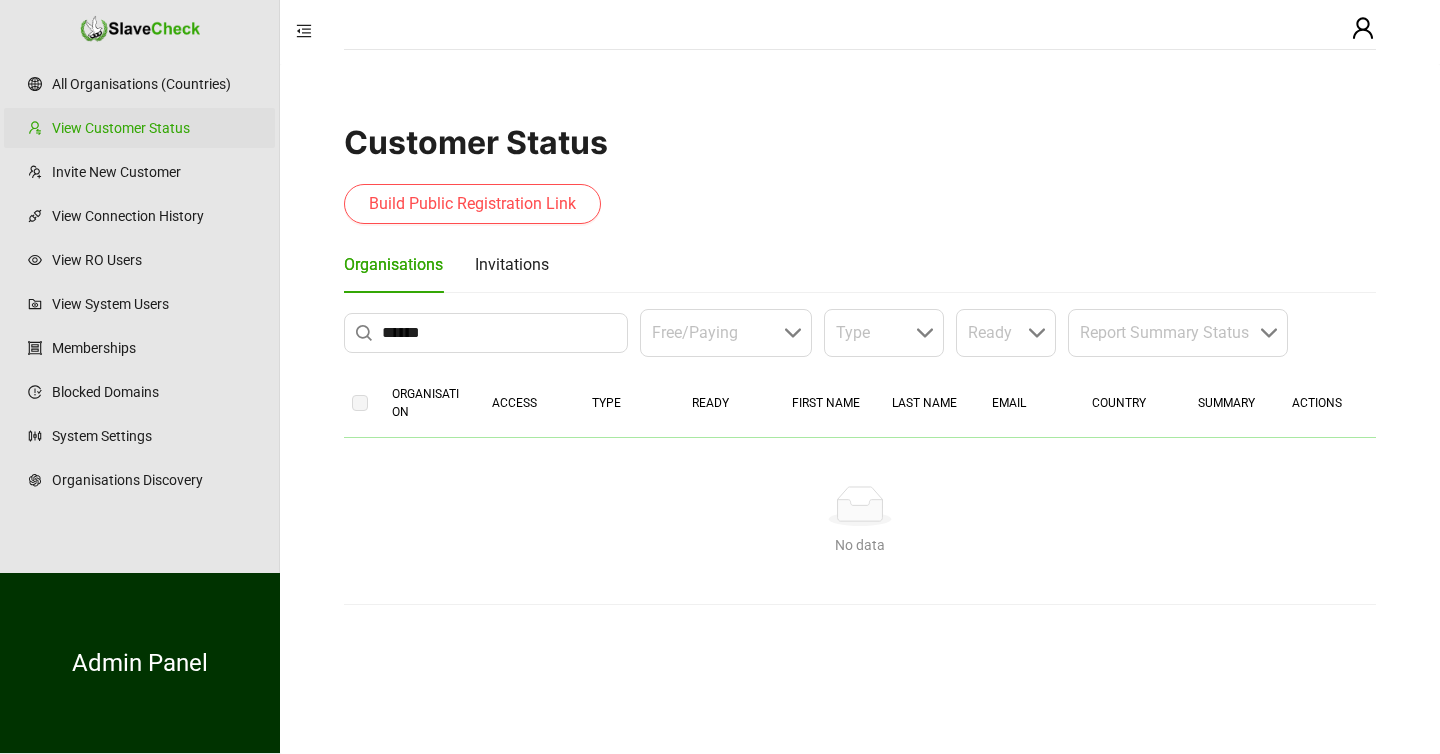 scroll, scrollTop: 0, scrollLeft: 0, axis: both 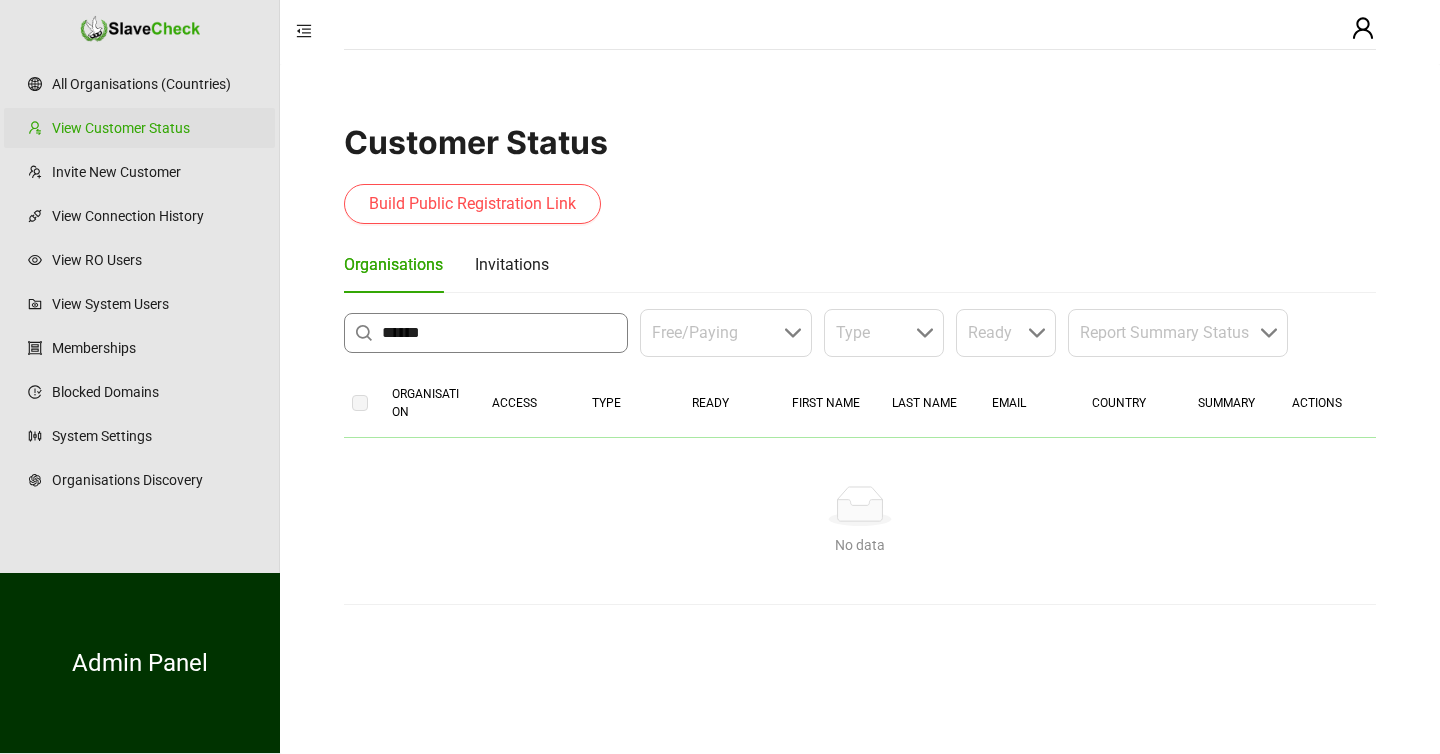 click on "******" at bounding box center [499, 333] 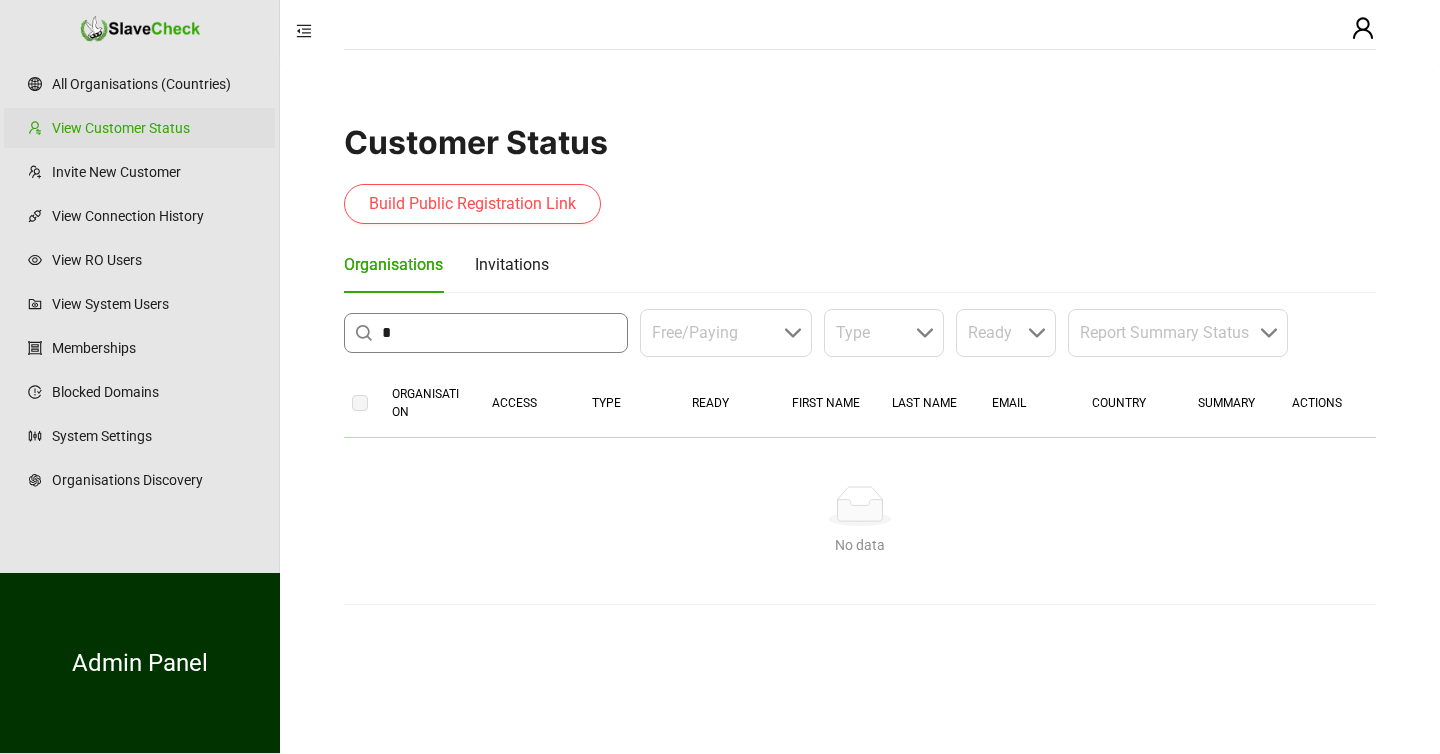type on "*" 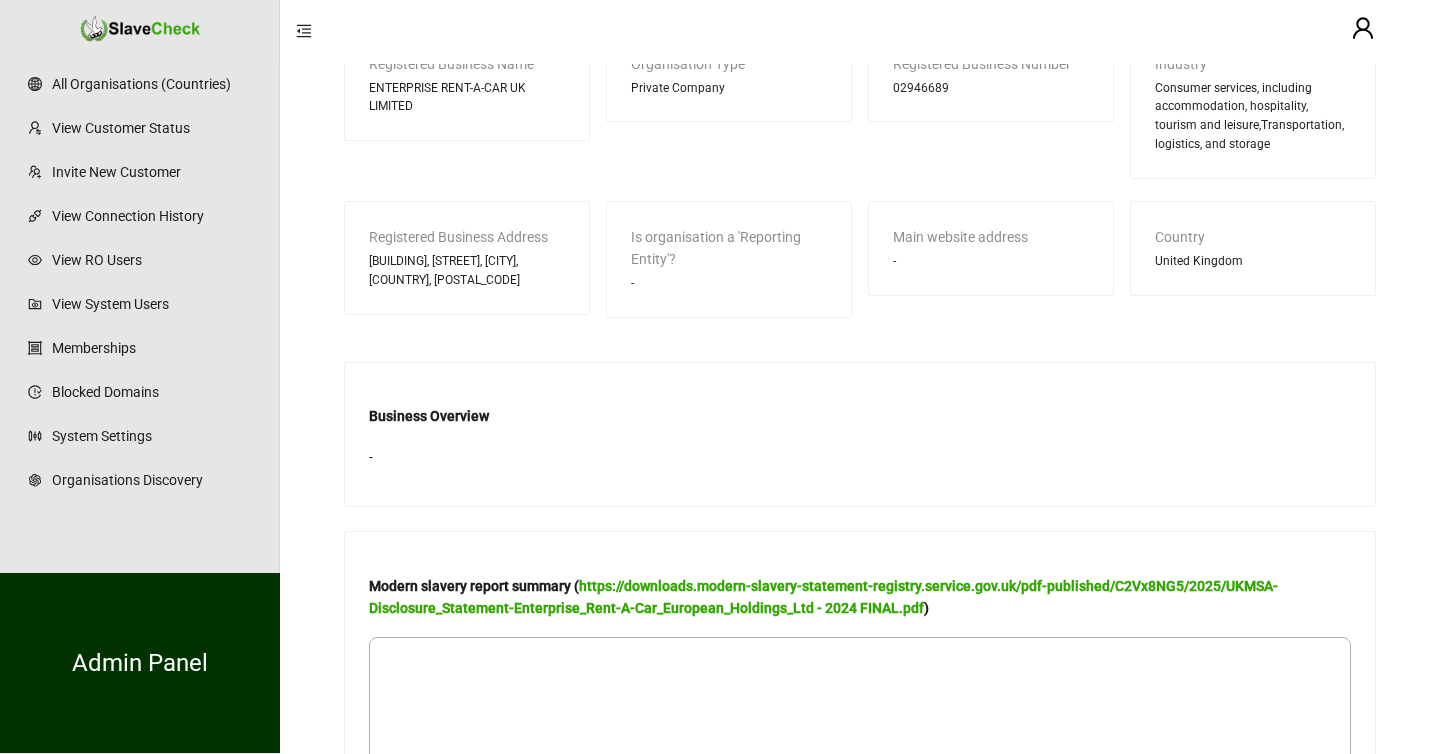 scroll, scrollTop: 727, scrollLeft: 0, axis: vertical 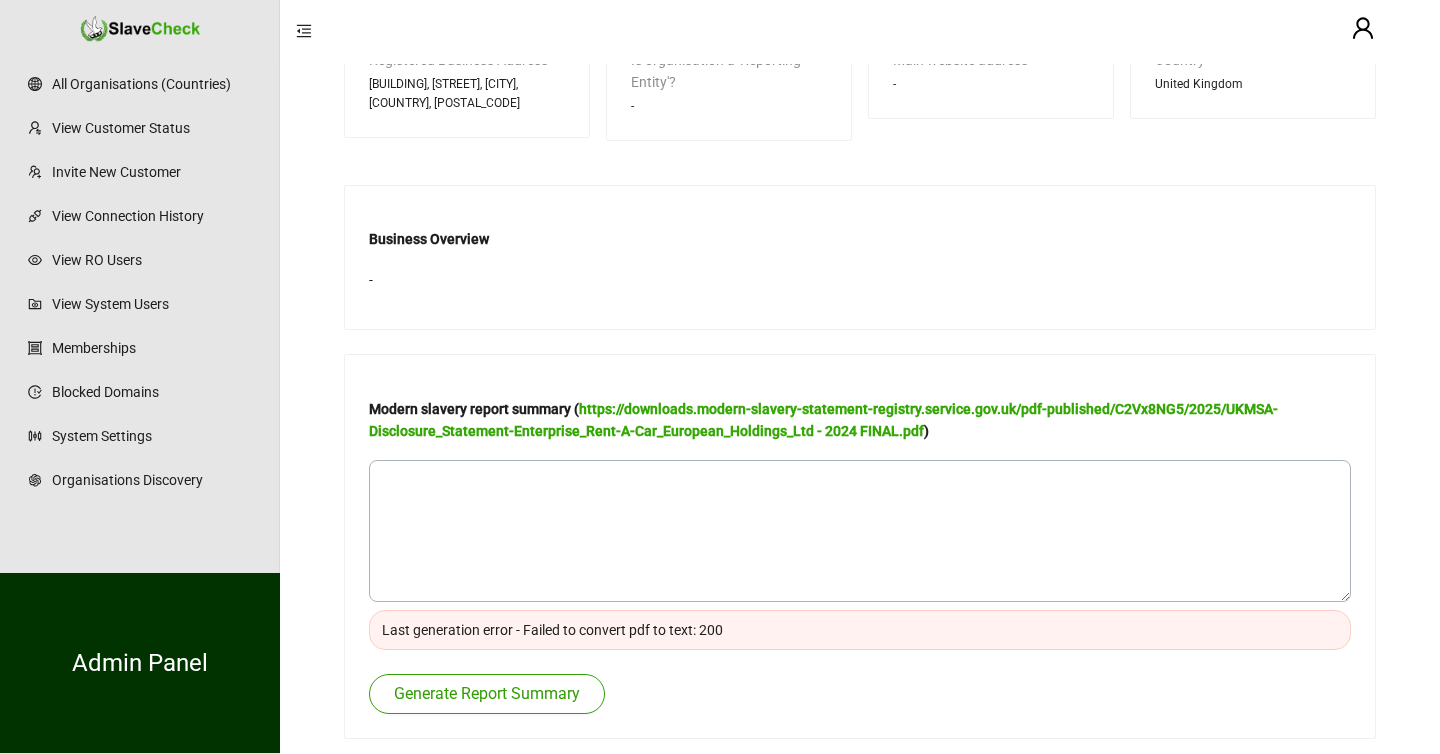 click on "Generate Report Summary" at bounding box center [487, 694] 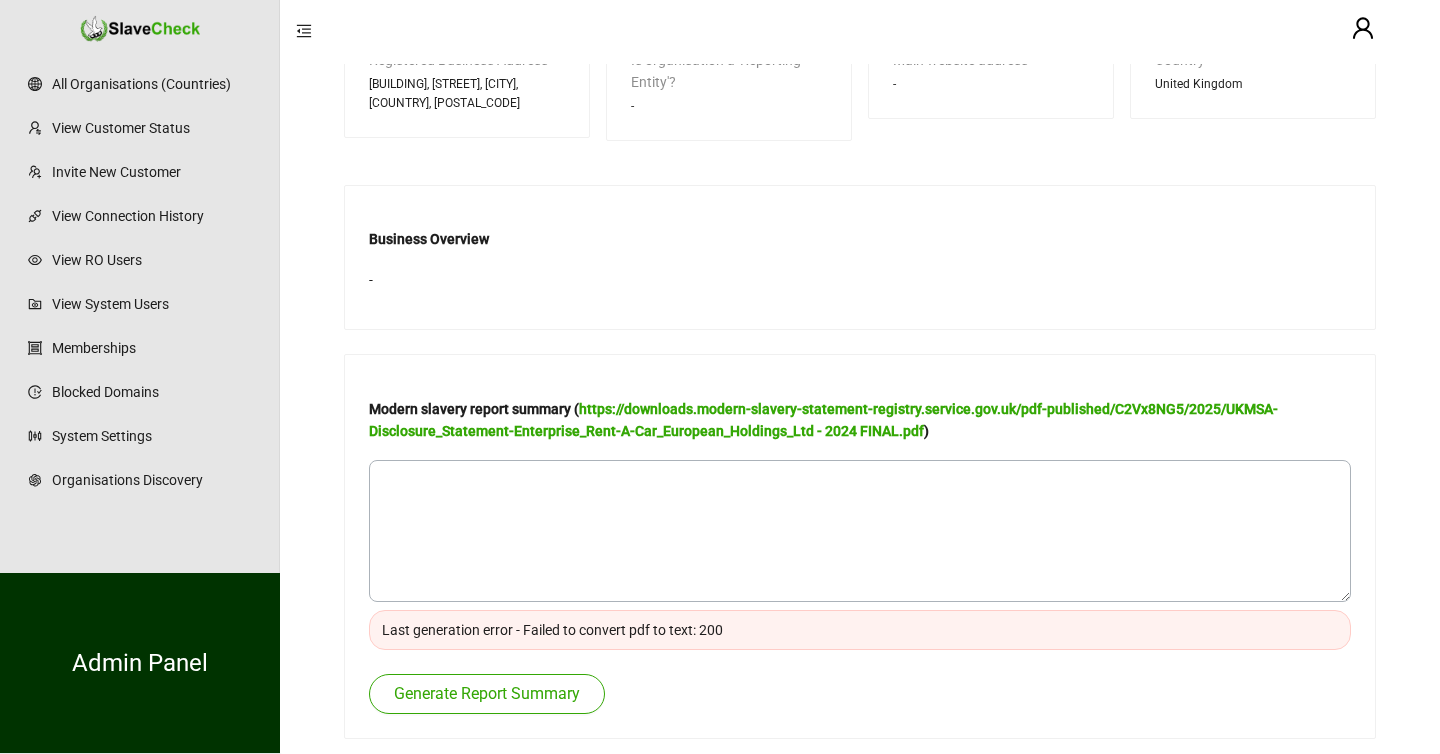 type 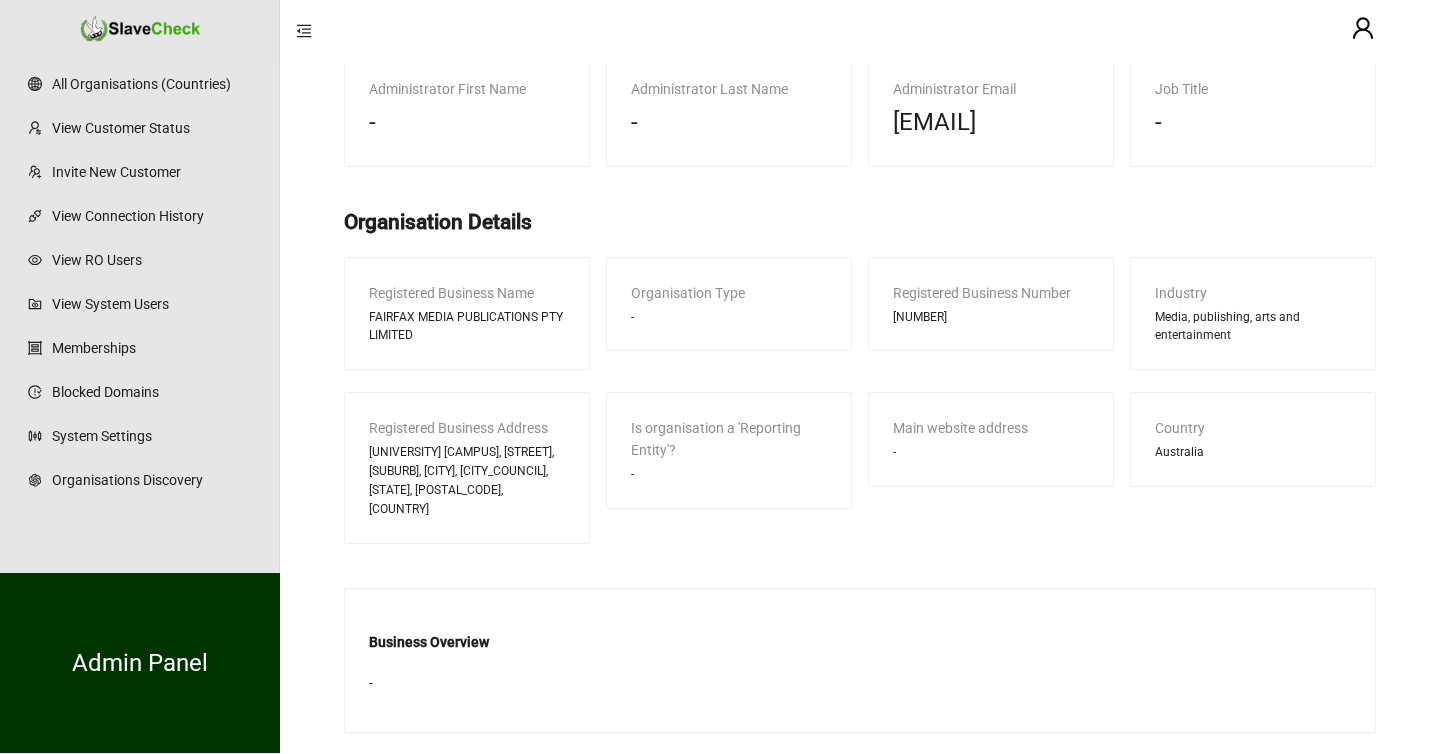 scroll, scrollTop: 654, scrollLeft: 0, axis: vertical 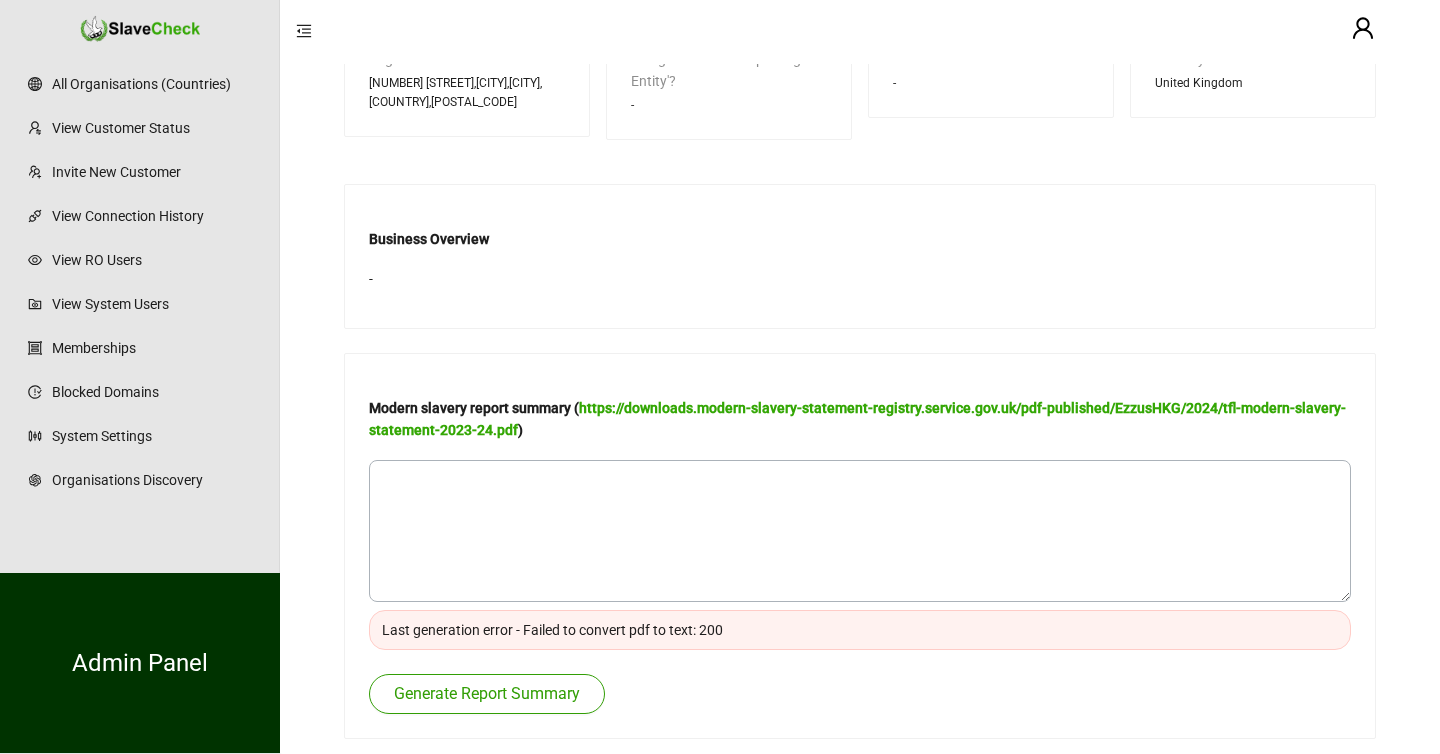click on "Generate Report Summary" at bounding box center [487, 694] 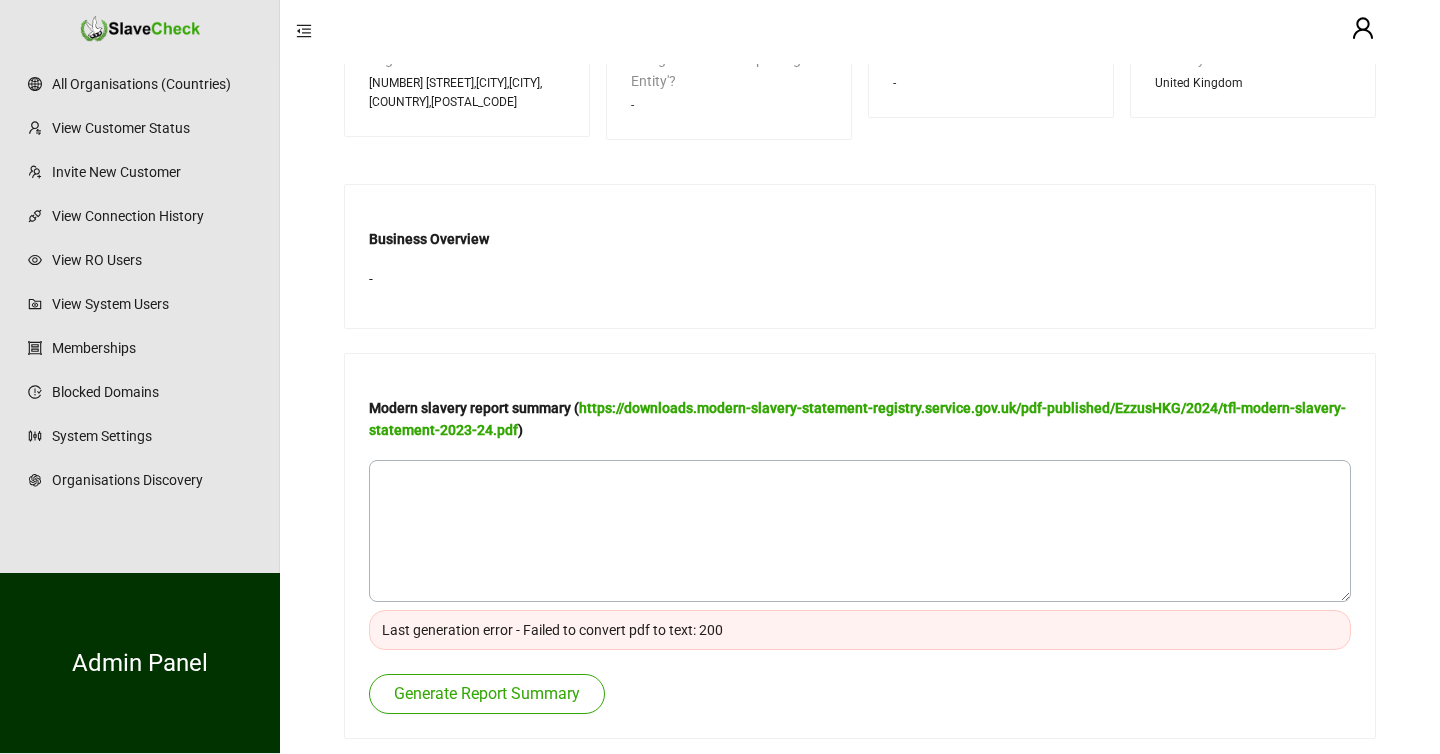 type 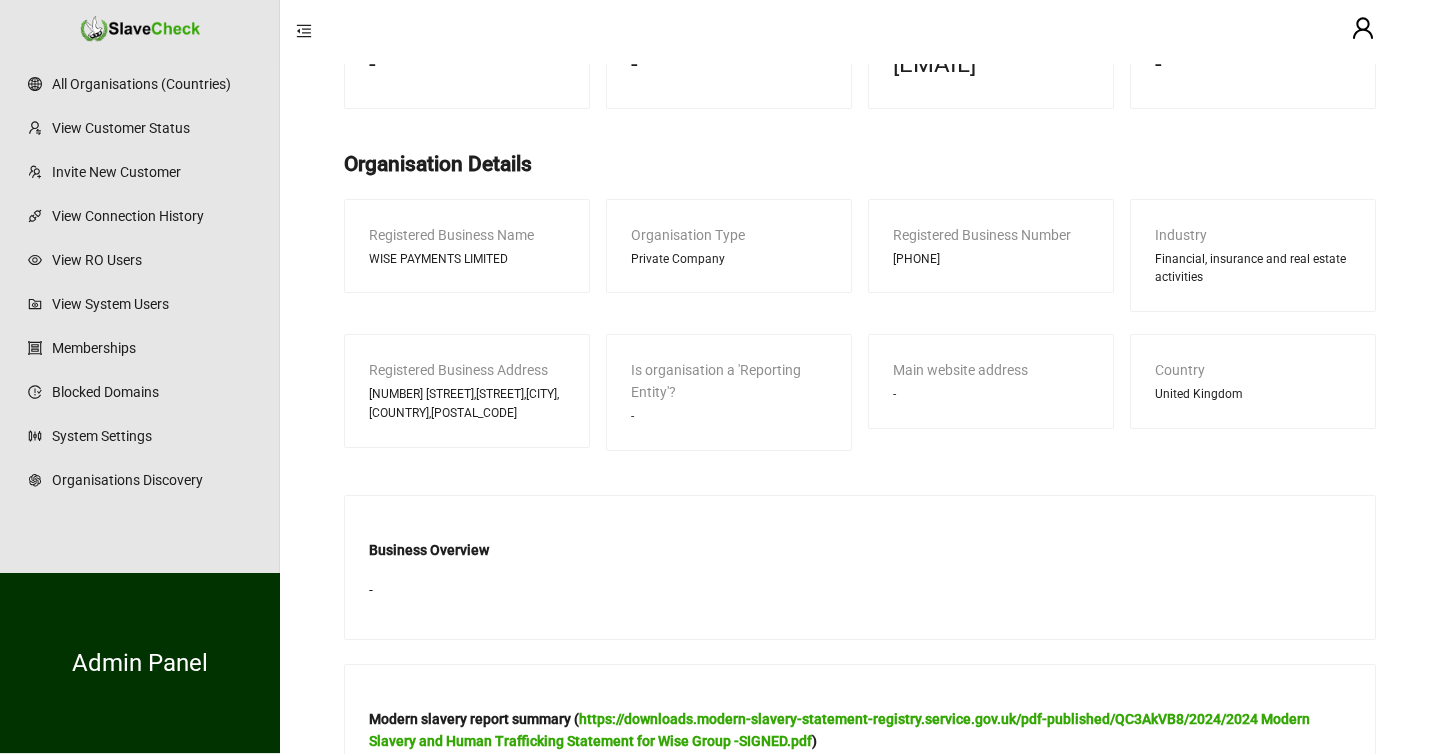 scroll, scrollTop: 686, scrollLeft: 0, axis: vertical 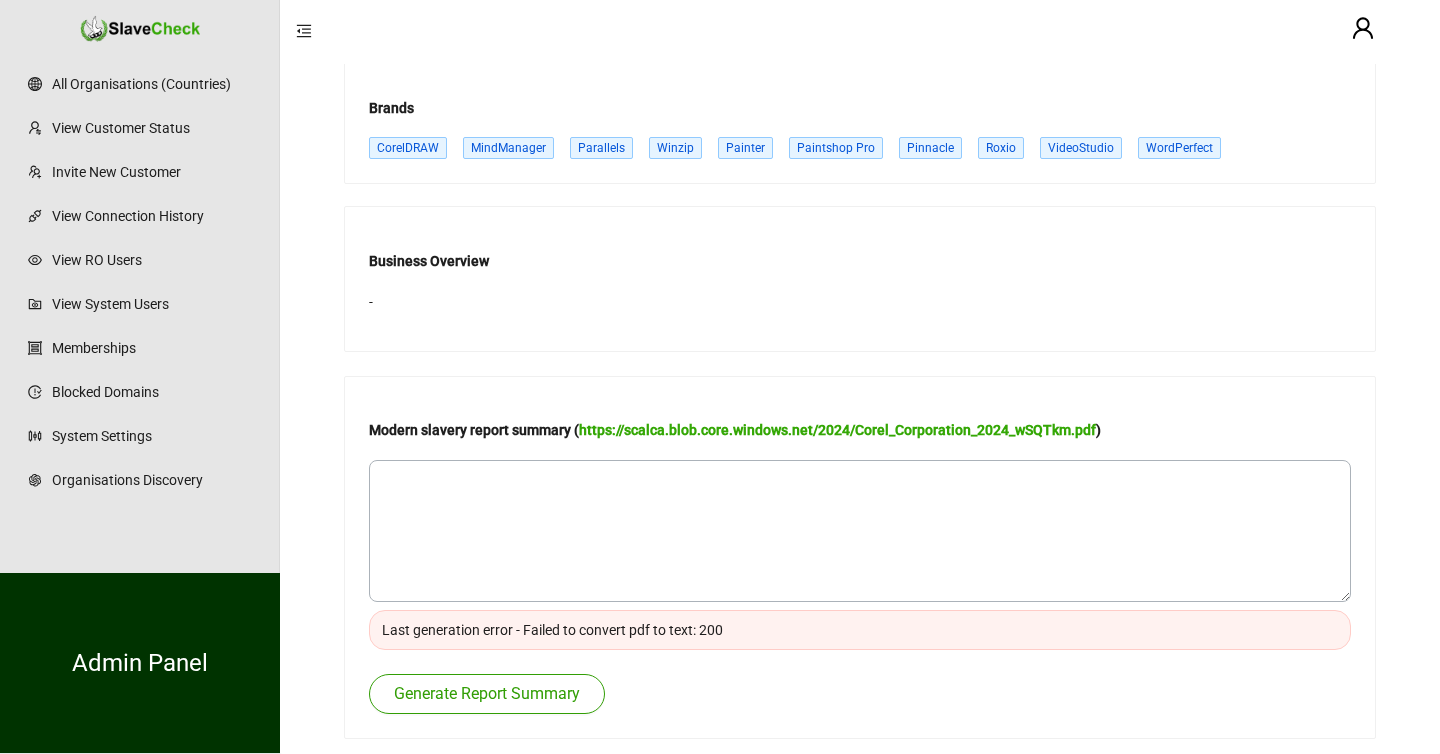 click on "Generate Report Summary" at bounding box center (487, 694) 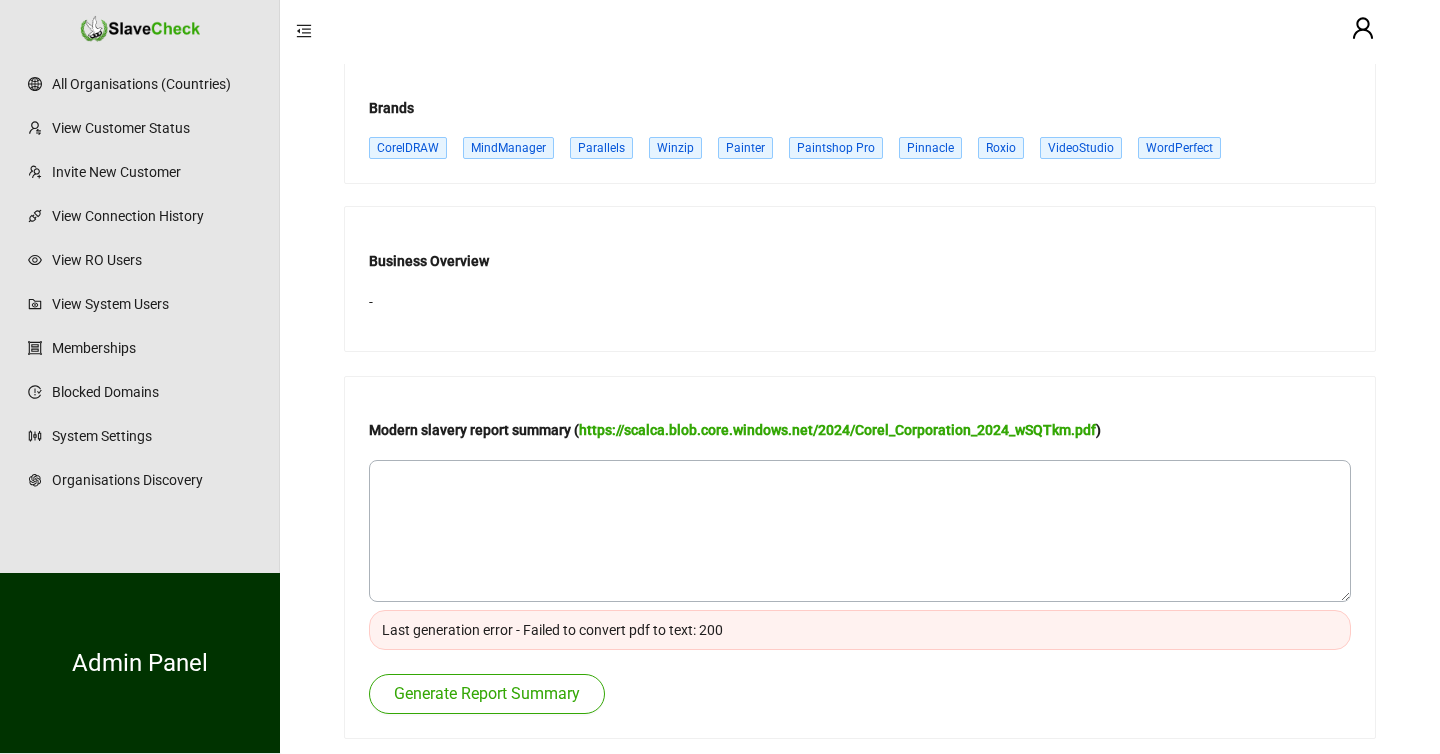type 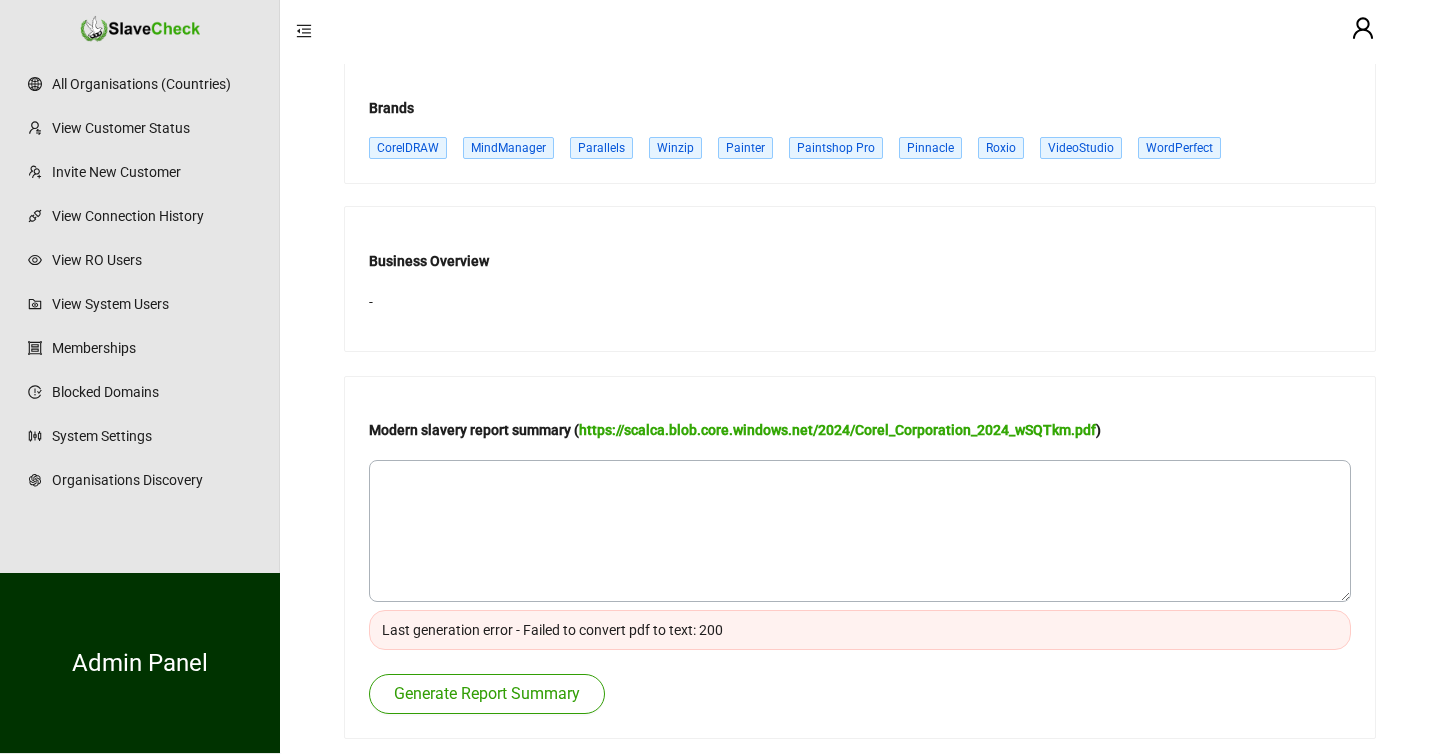 click on "Generate Report Summary" at bounding box center (487, 694) 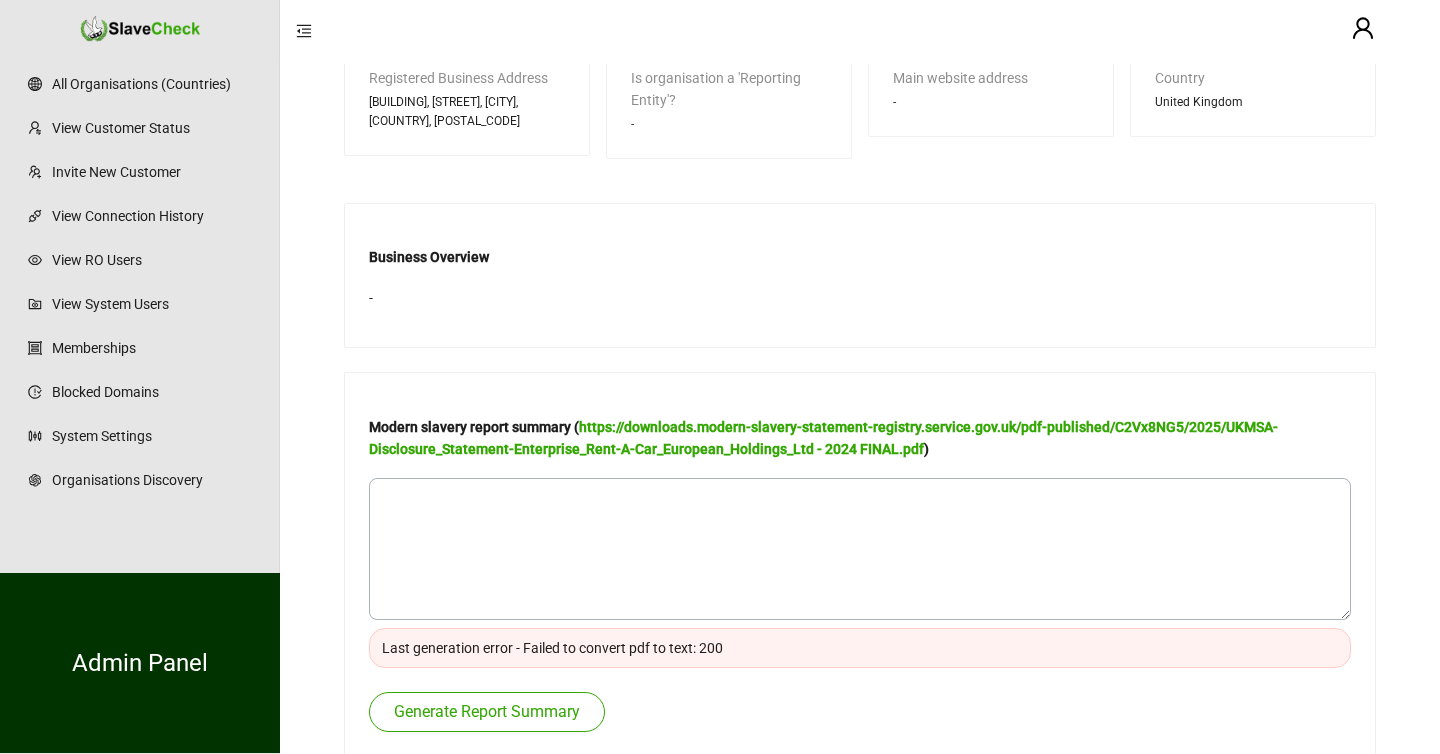 scroll, scrollTop: 727, scrollLeft: 0, axis: vertical 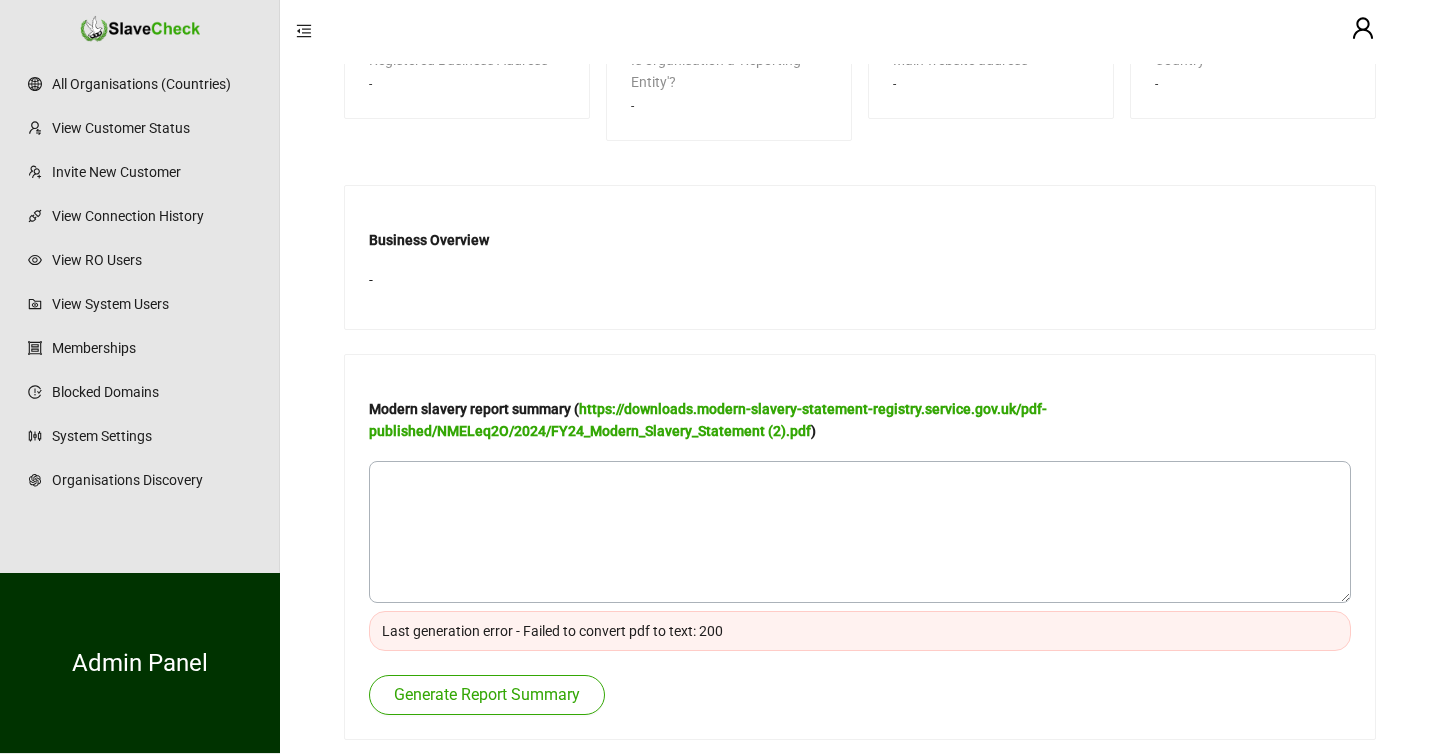 click on "Last generation error - Failed to convert pdf to text: 200" at bounding box center [860, 631] 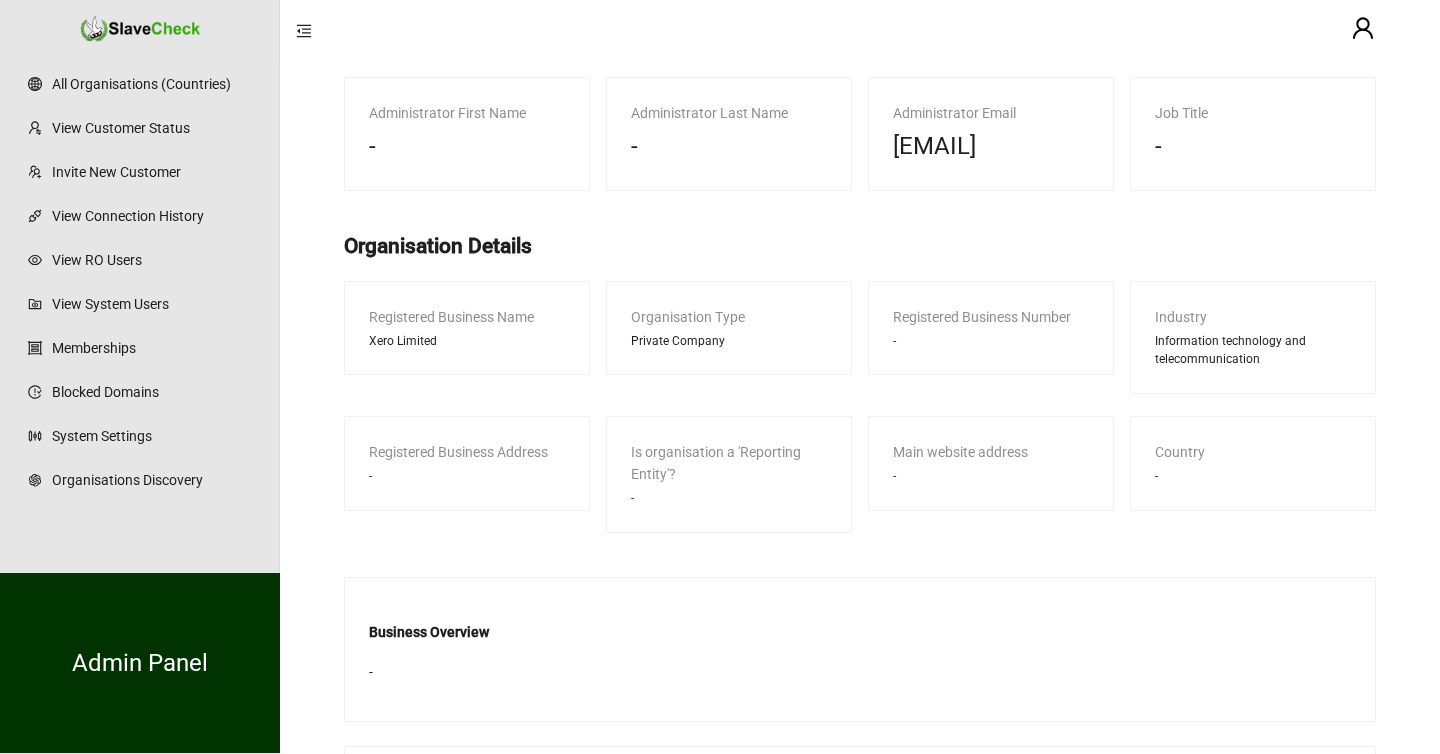 scroll, scrollTop: 0, scrollLeft: 0, axis: both 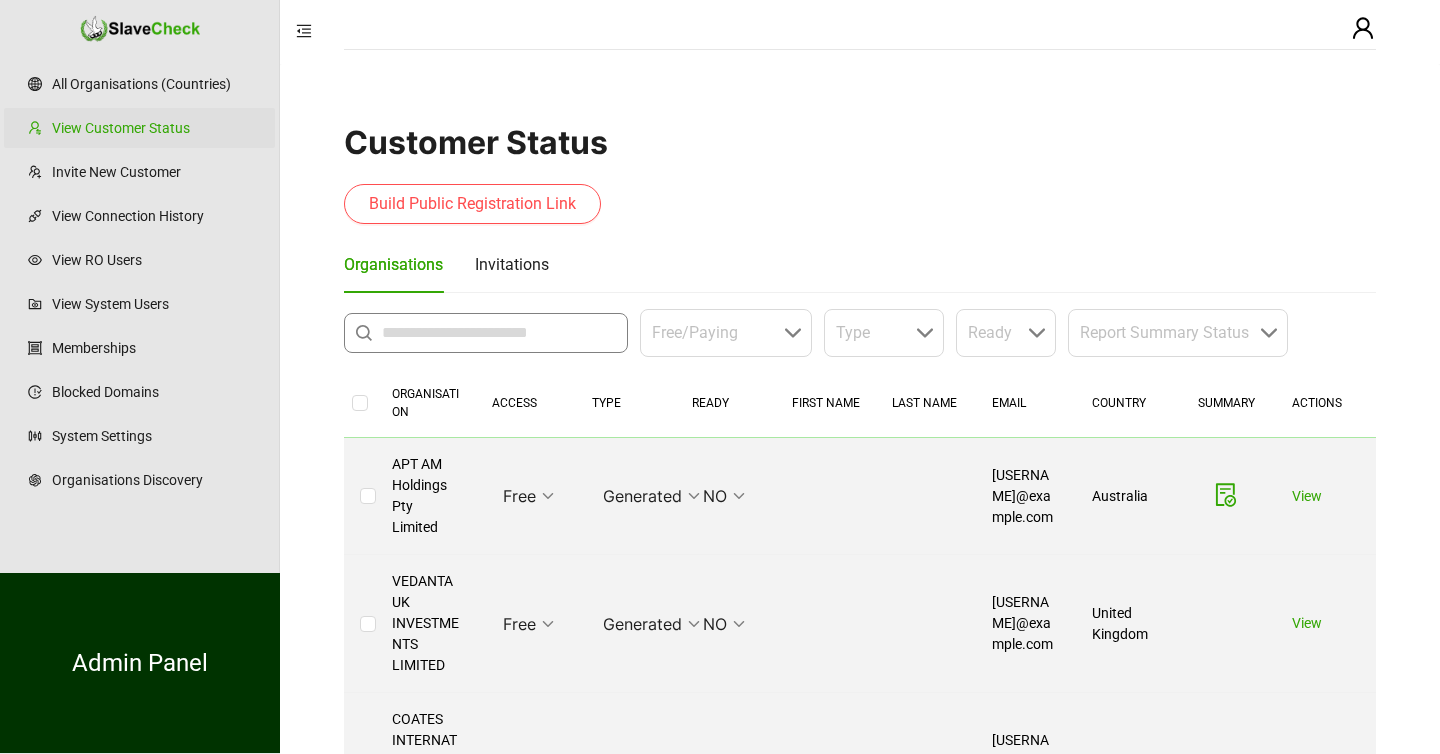 click at bounding box center [499, 333] 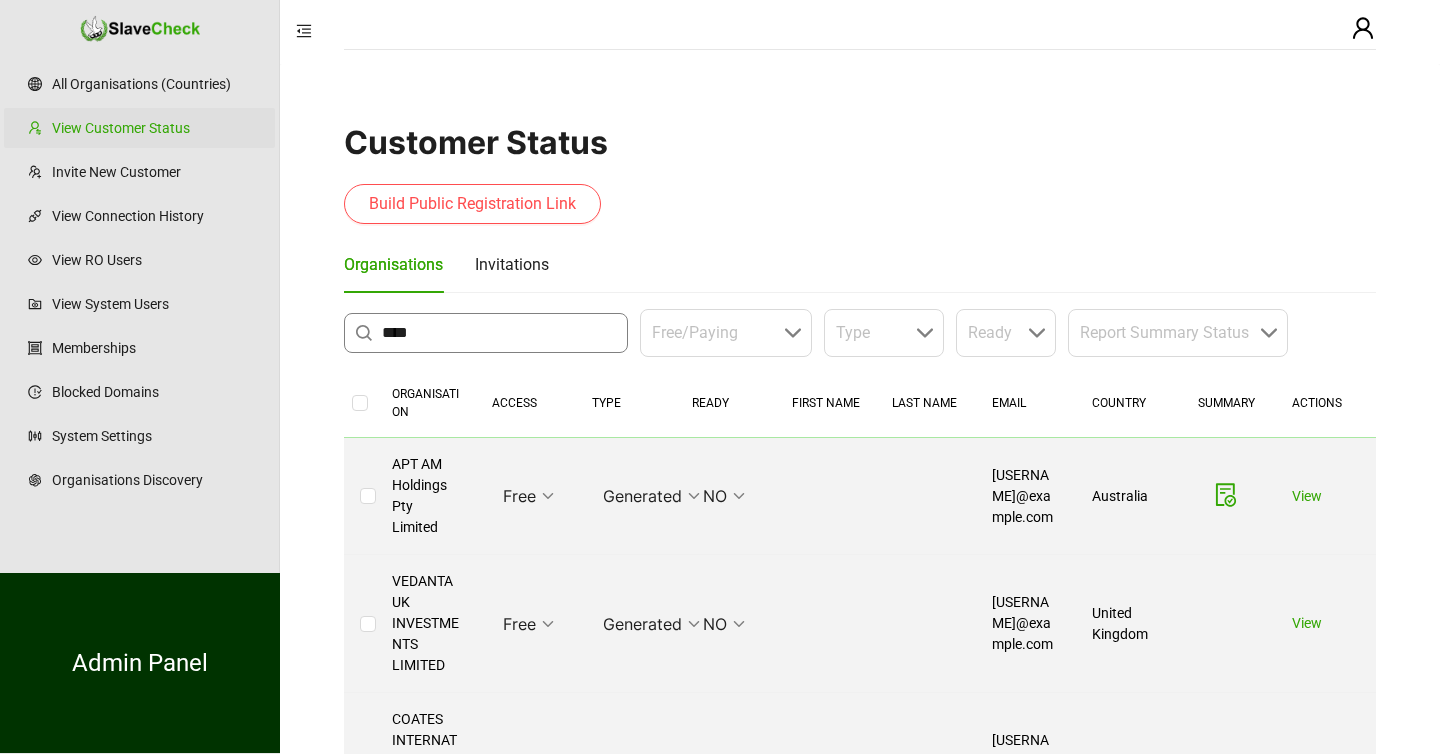 type on "****" 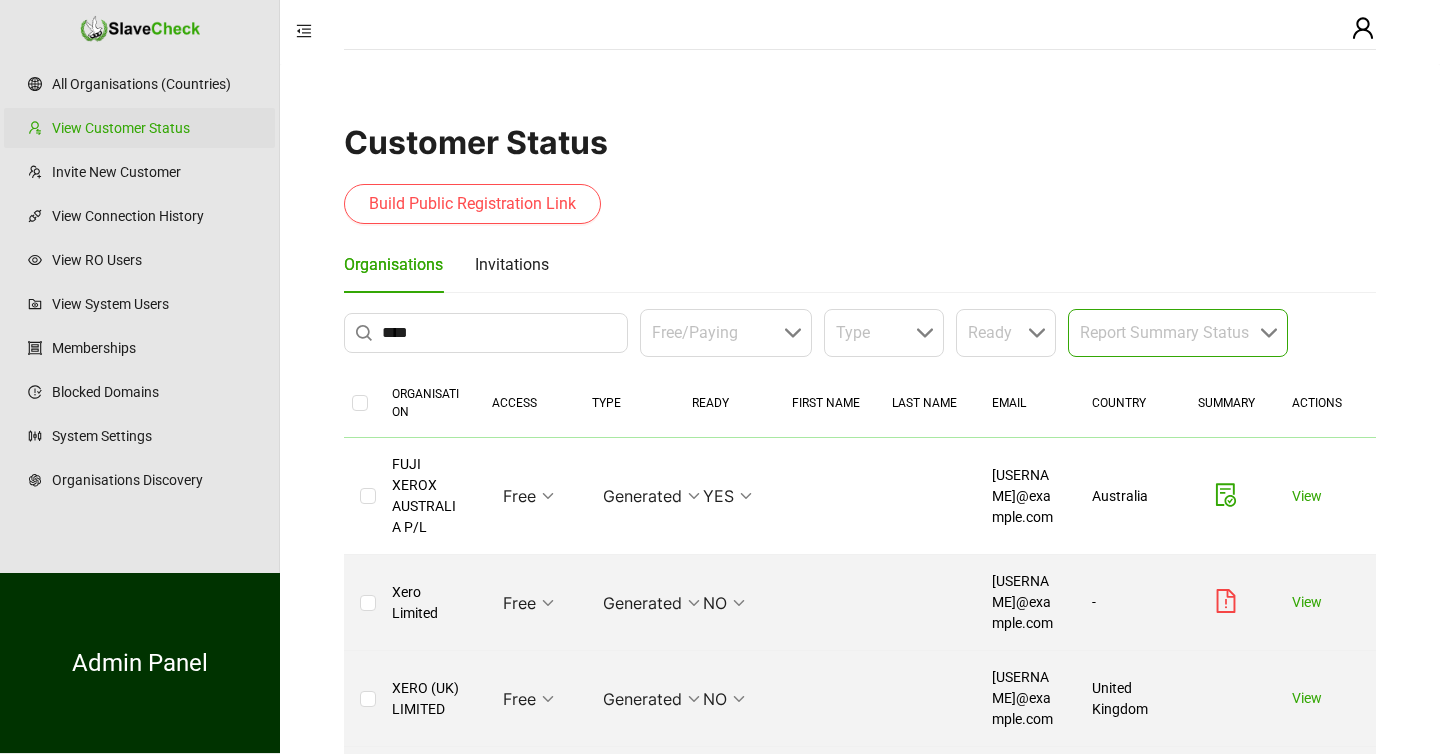 click at bounding box center (1172, 333) 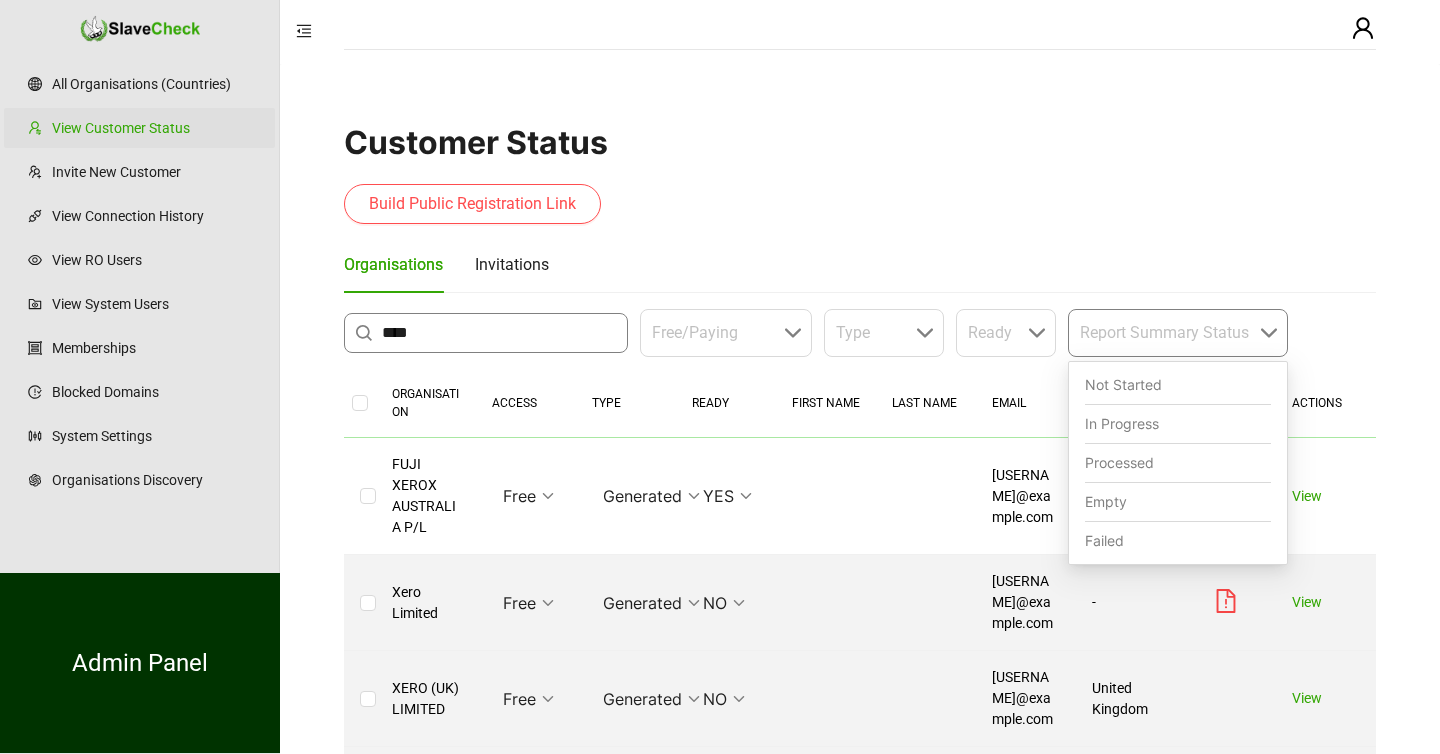 click on "****" at bounding box center [499, 333] 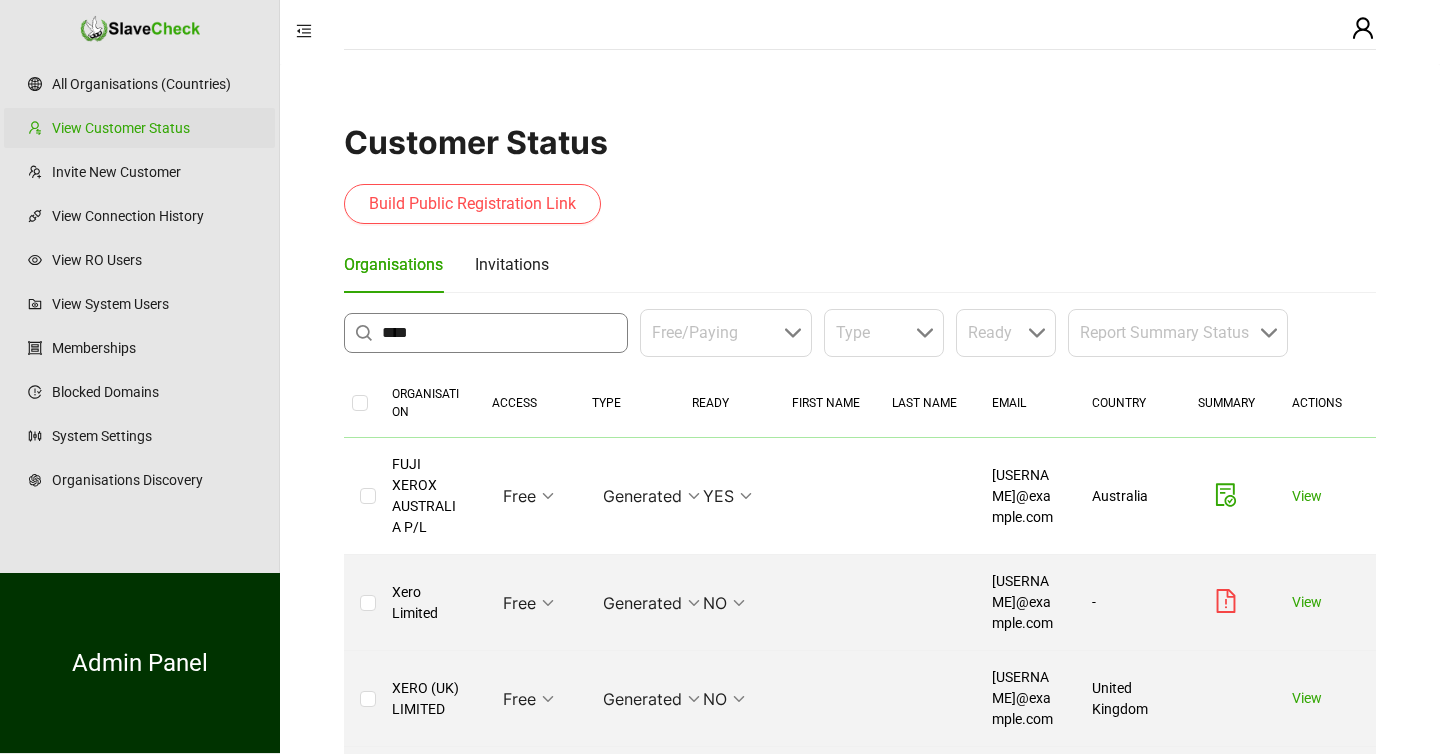 click on "****" at bounding box center (499, 333) 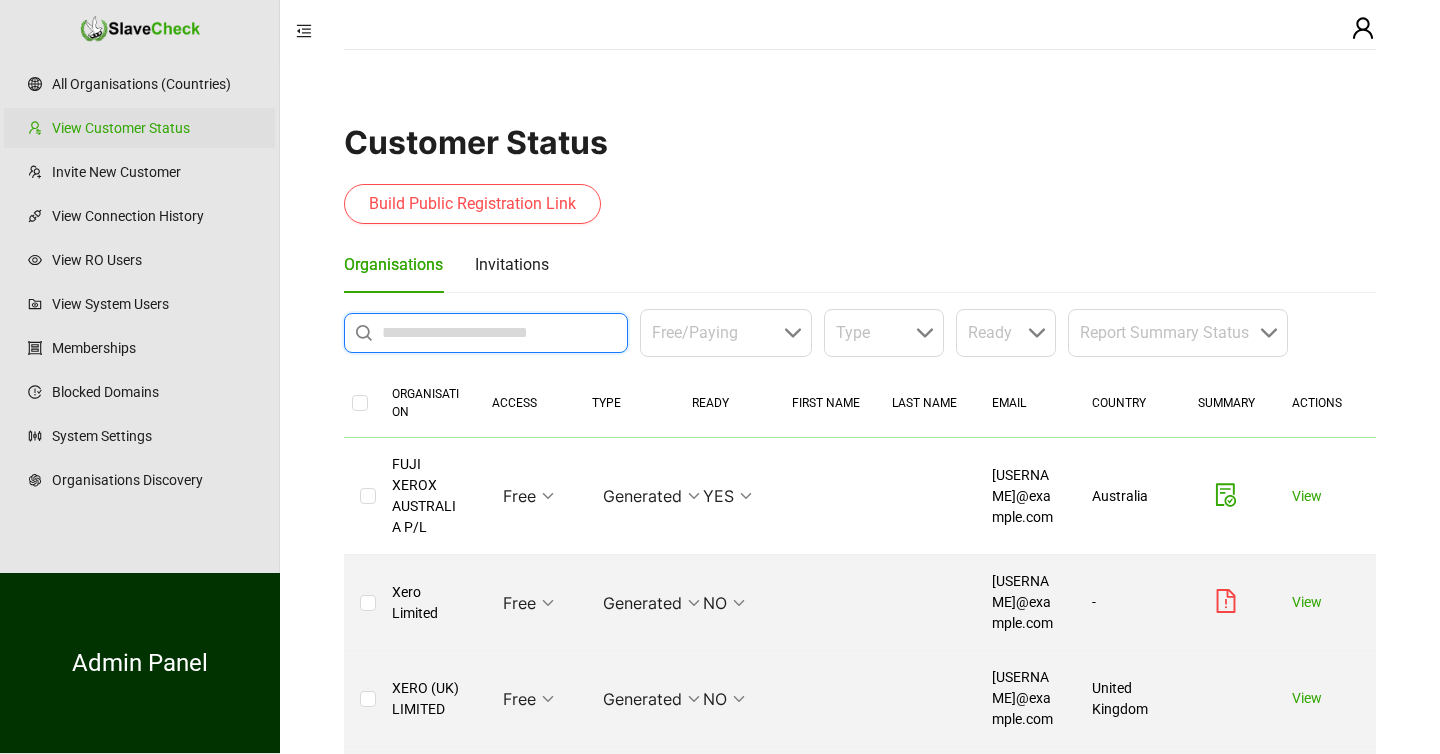 type 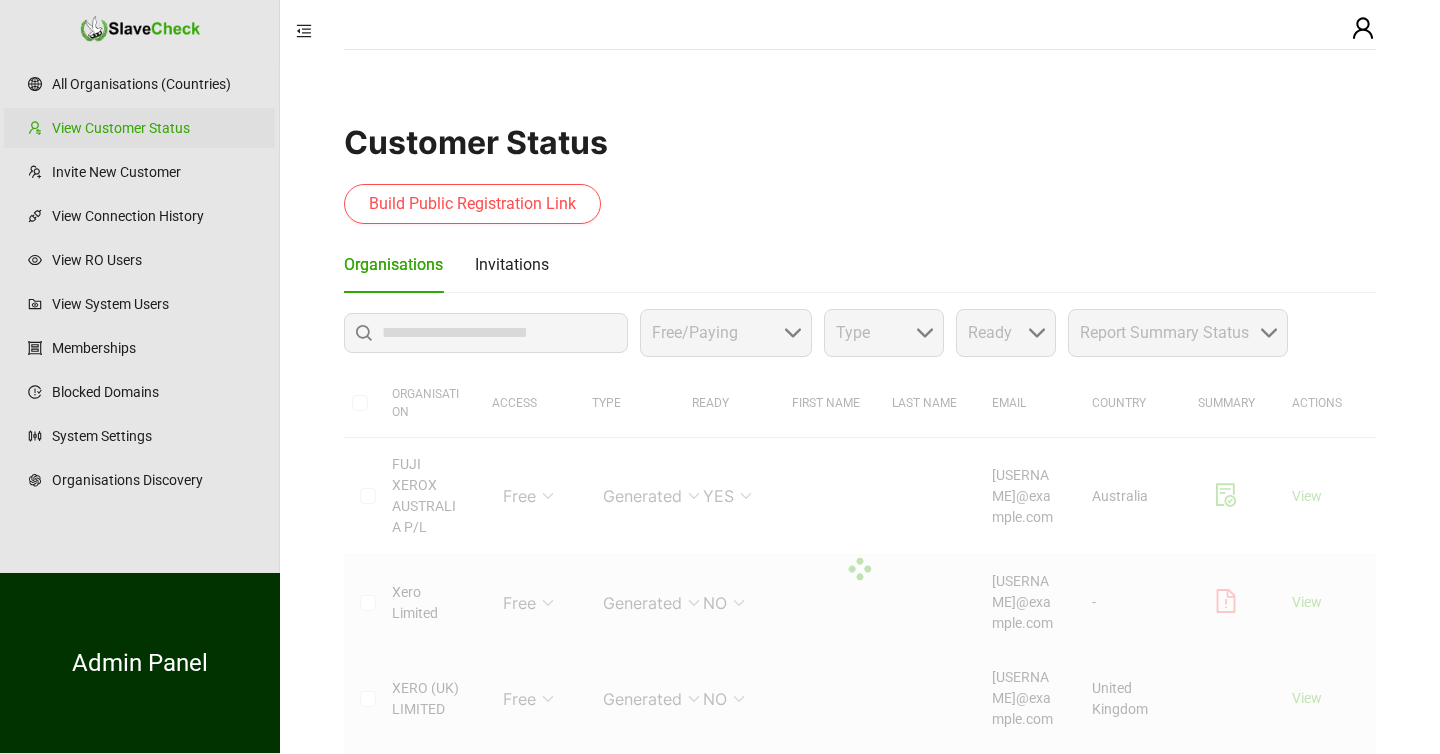 click on "Build Public Registration Link" at bounding box center [860, 204] 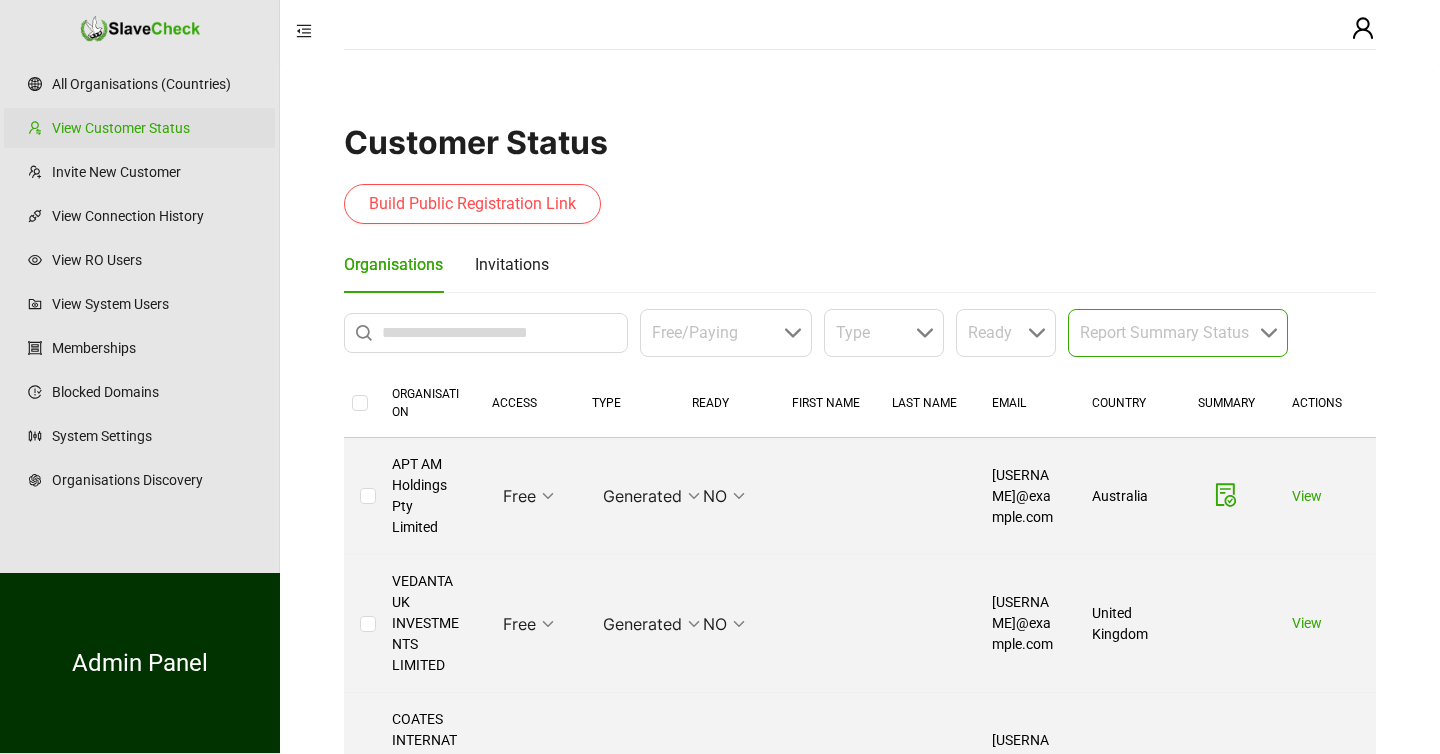 click at bounding box center [1172, 333] 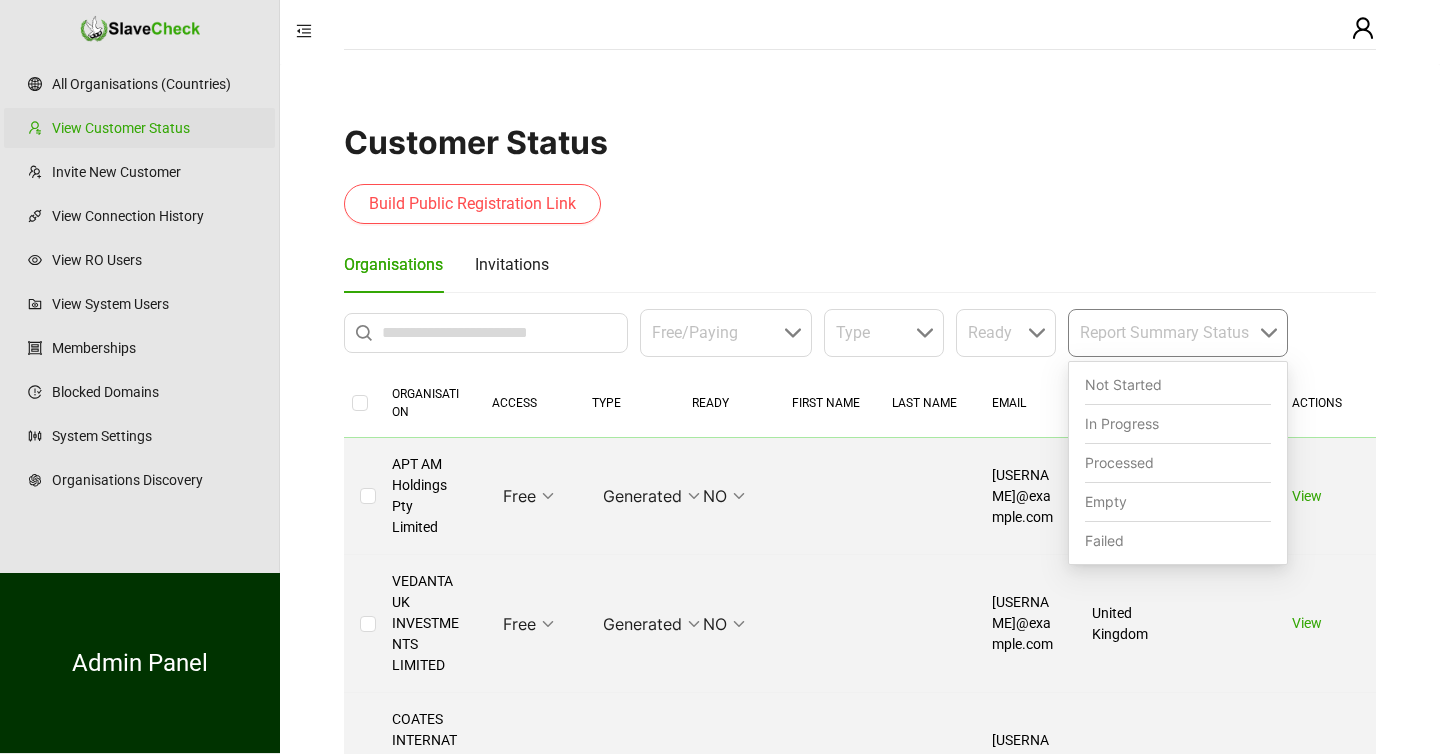 click on "Failed" at bounding box center [1178, 541] 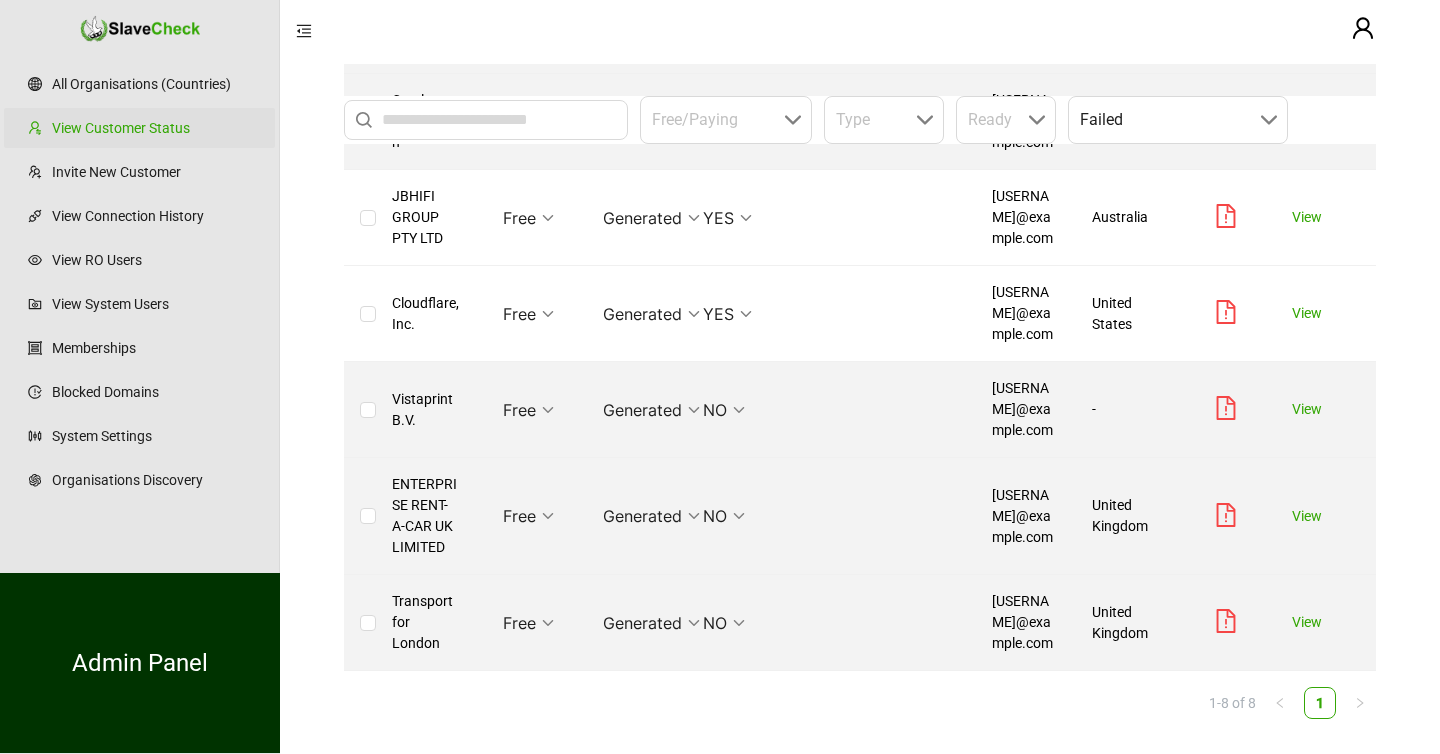 scroll, scrollTop: 557, scrollLeft: 0, axis: vertical 